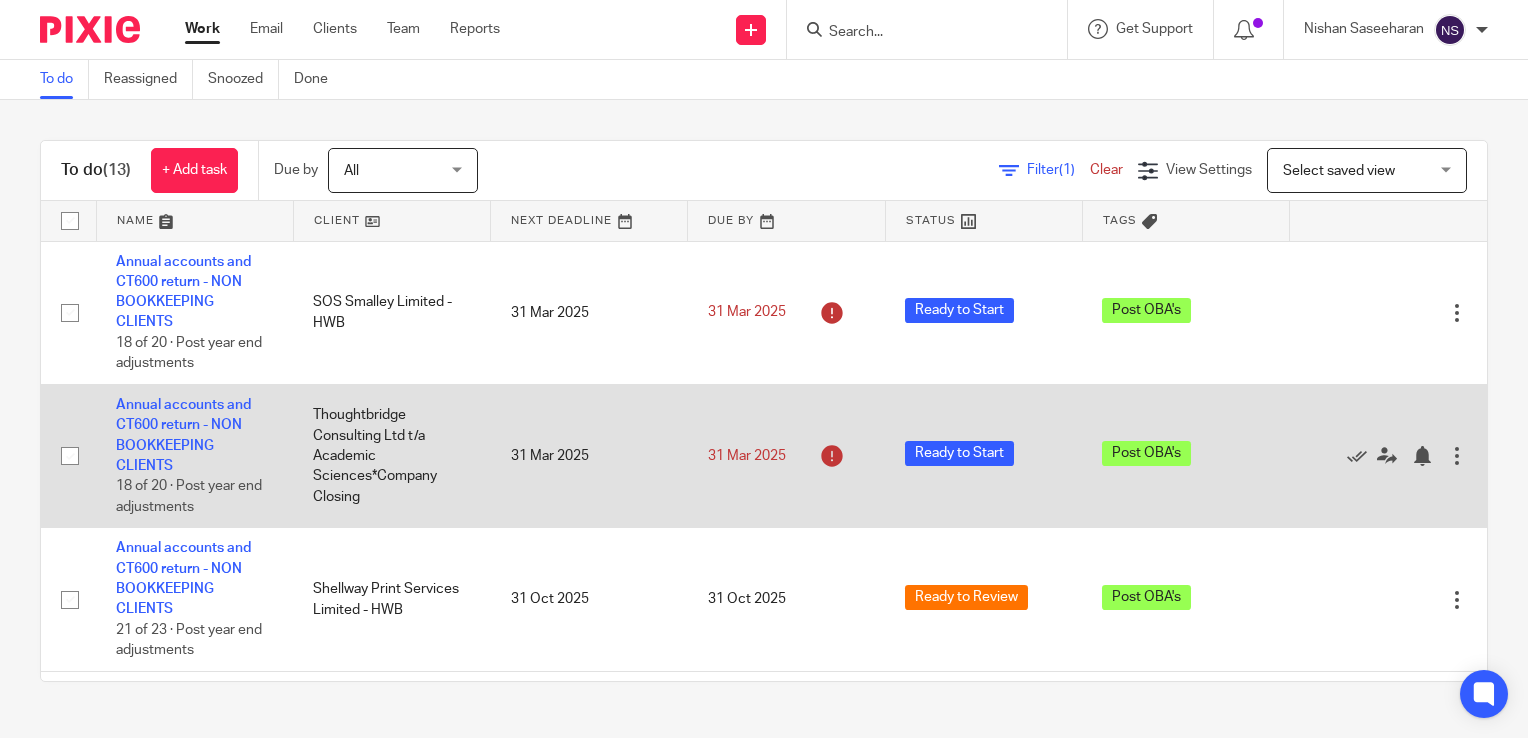 scroll, scrollTop: 0, scrollLeft: 0, axis: both 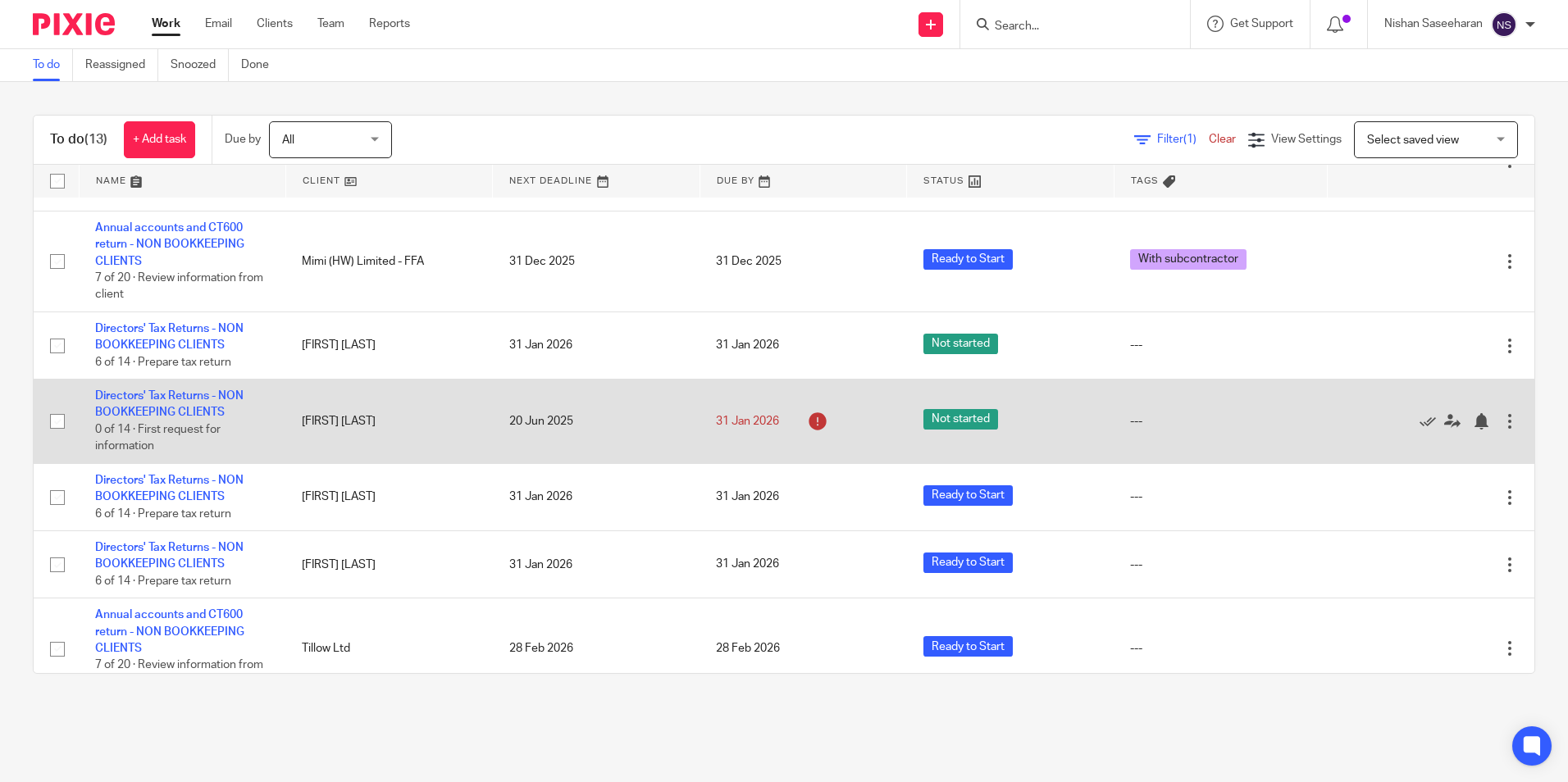 click on "Directors' Tax Returns - NON BOOKKEEPING CLIENTS
0
of
14 ·
First request for information" at bounding box center (182, 421) 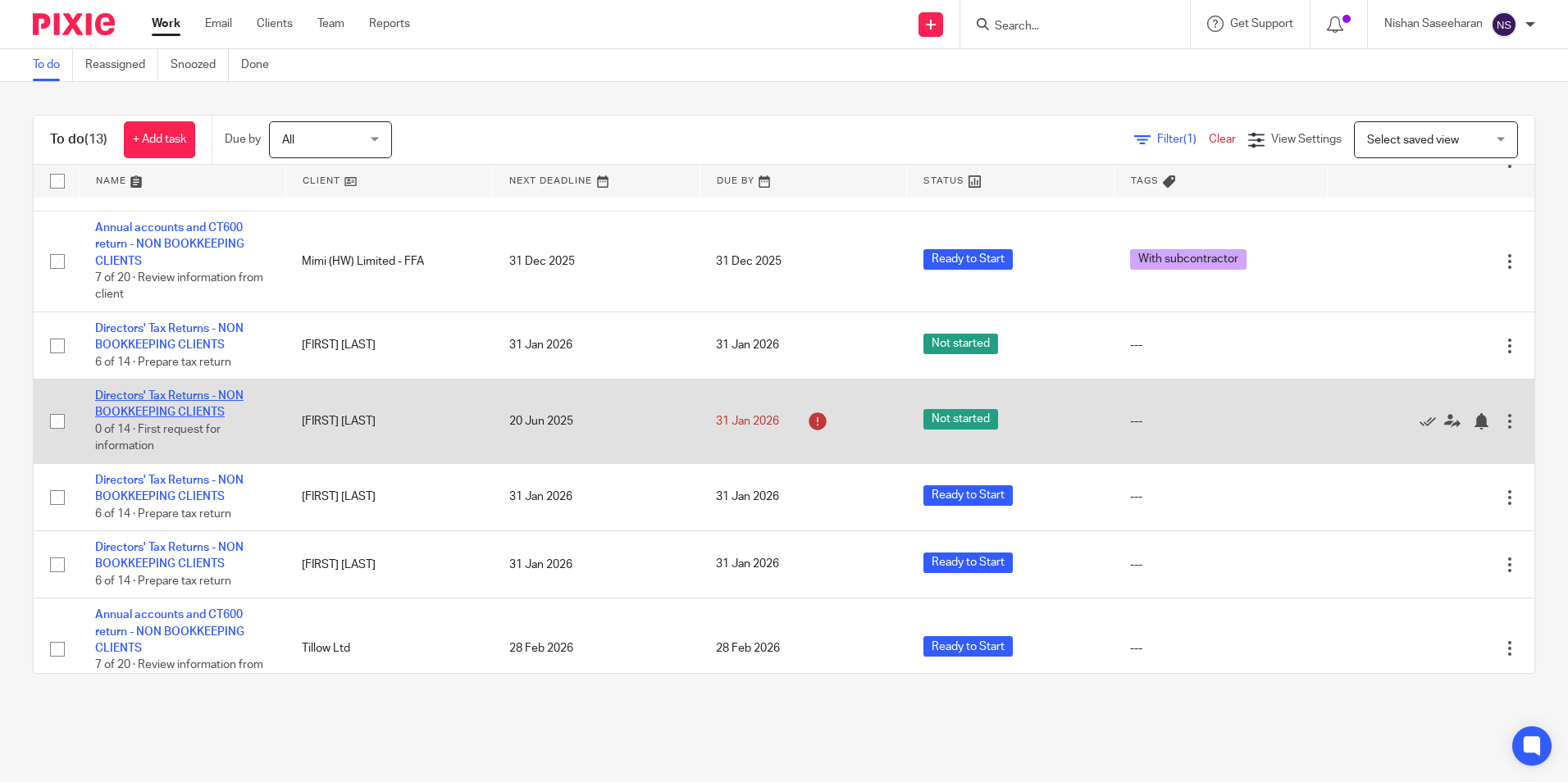 click on "Directors' Tax Returns - NON BOOKKEEPING CLIENTS" at bounding box center [169, 404] 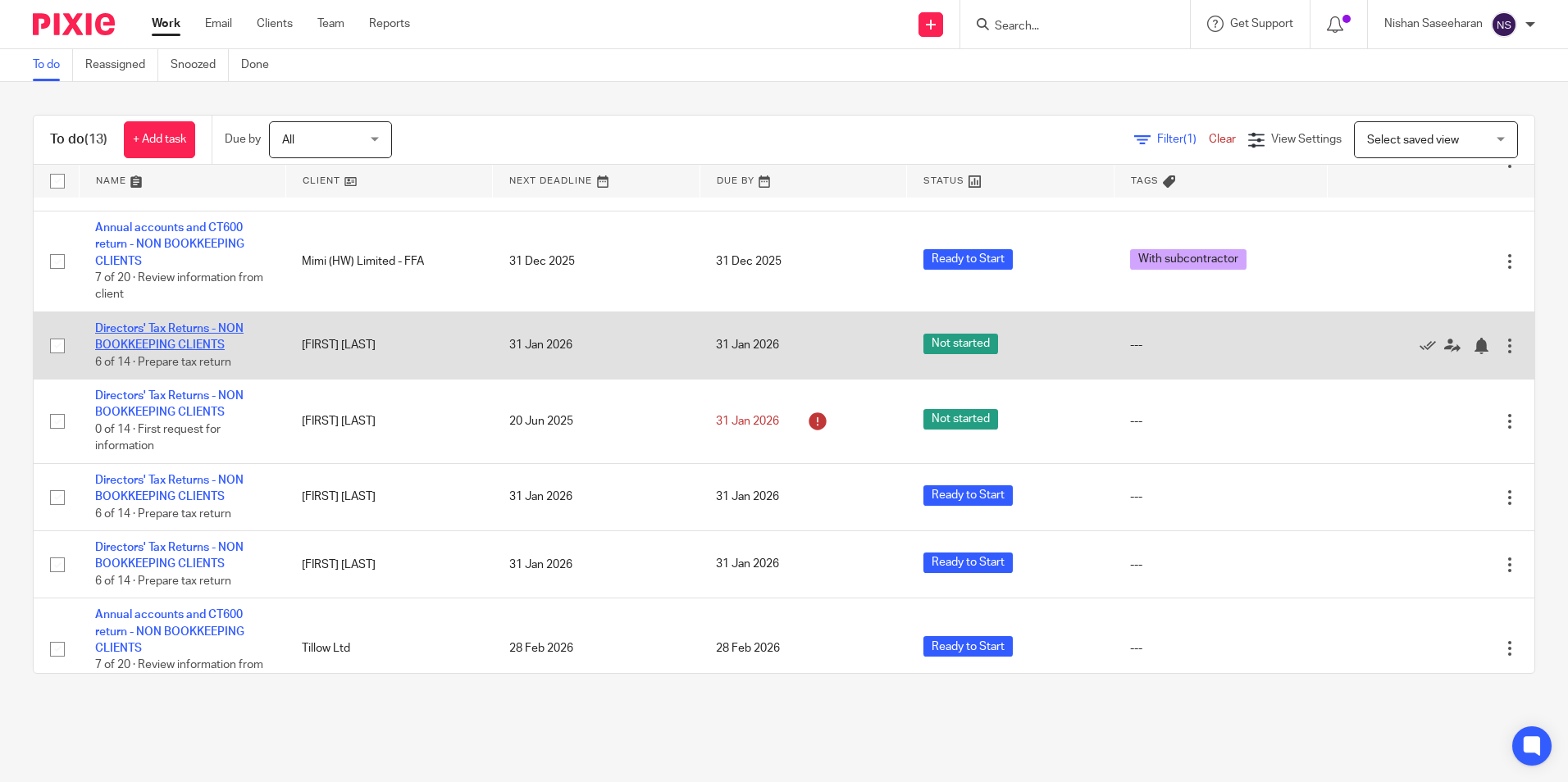 click on "Directors' Tax Returns - NON BOOKKEEPING CLIENTS" at bounding box center [169, 337] 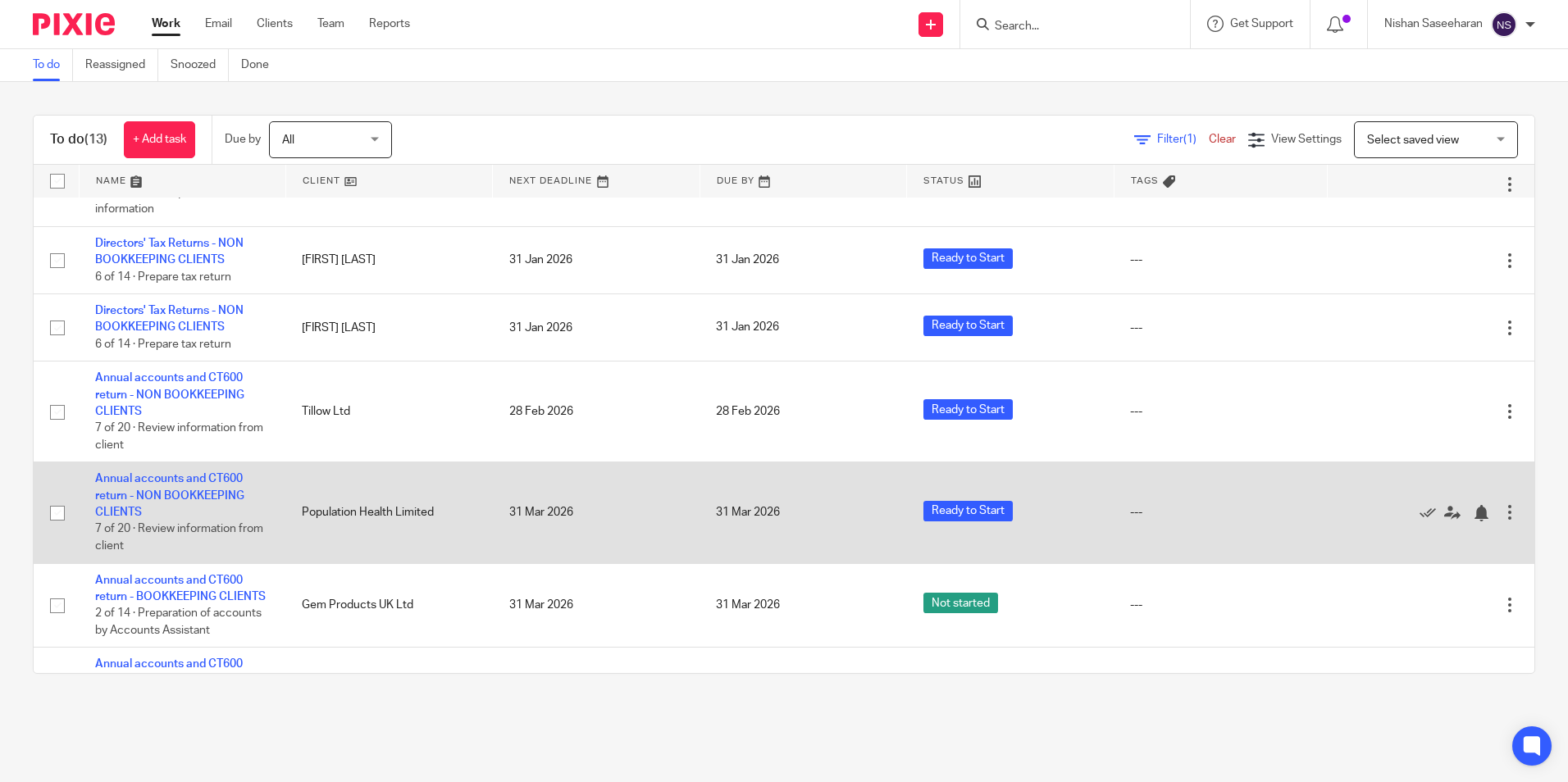 scroll, scrollTop: 636, scrollLeft: 0, axis: vertical 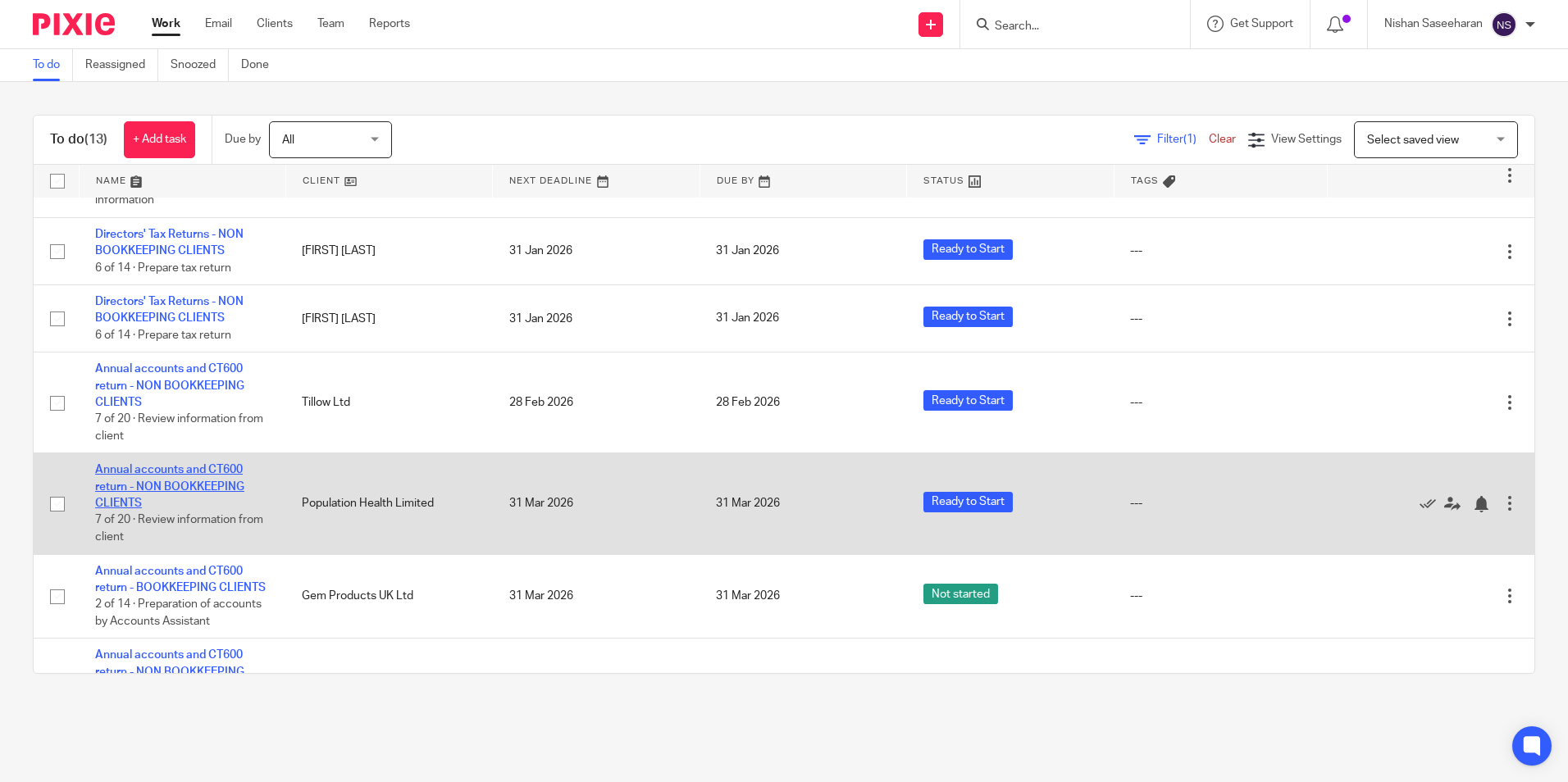 click on "Annual accounts and CT600 return - NON BOOKKEEPING CLIENTS" at bounding box center [170, 486] 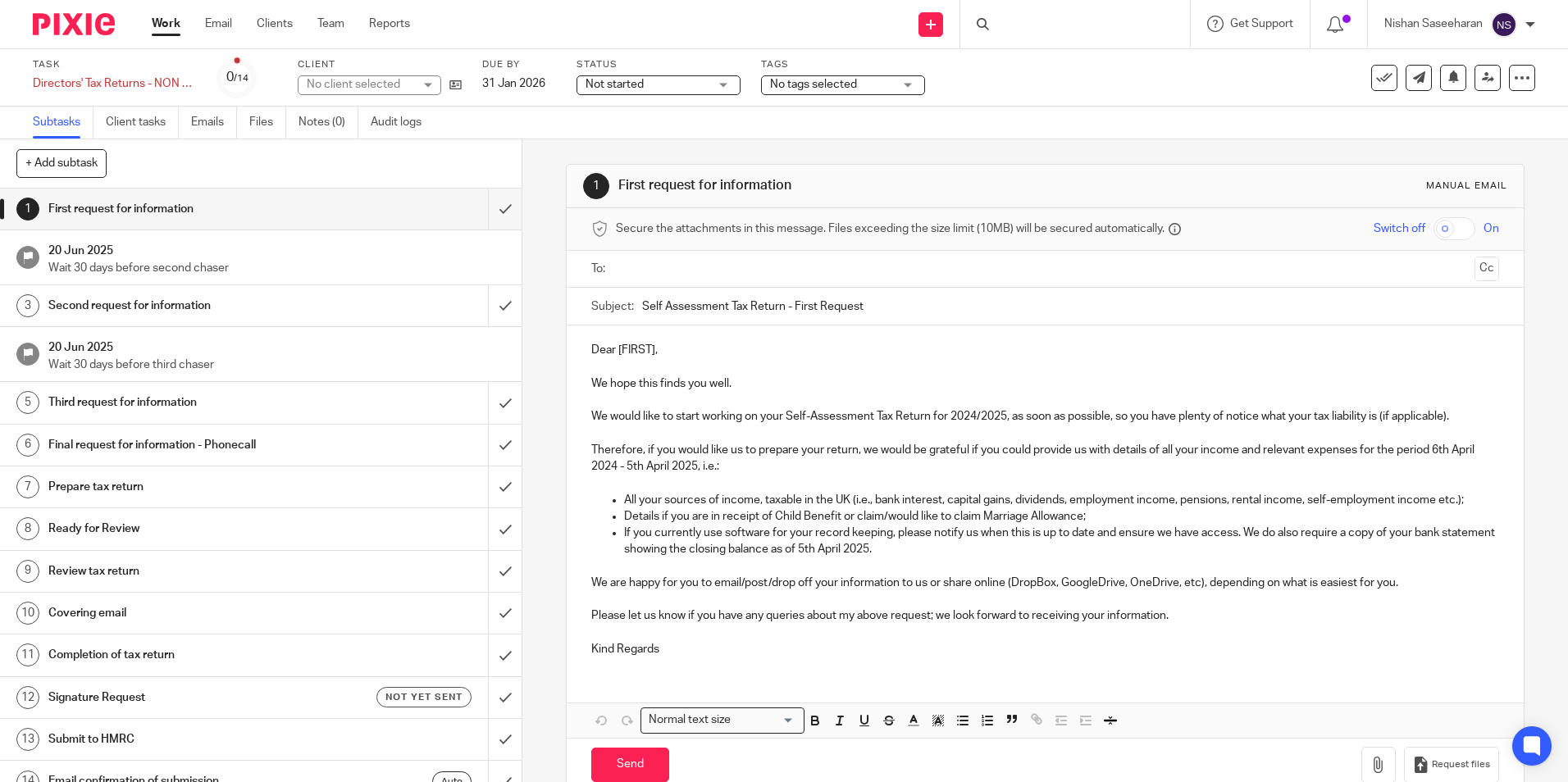 scroll, scrollTop: 0, scrollLeft: 0, axis: both 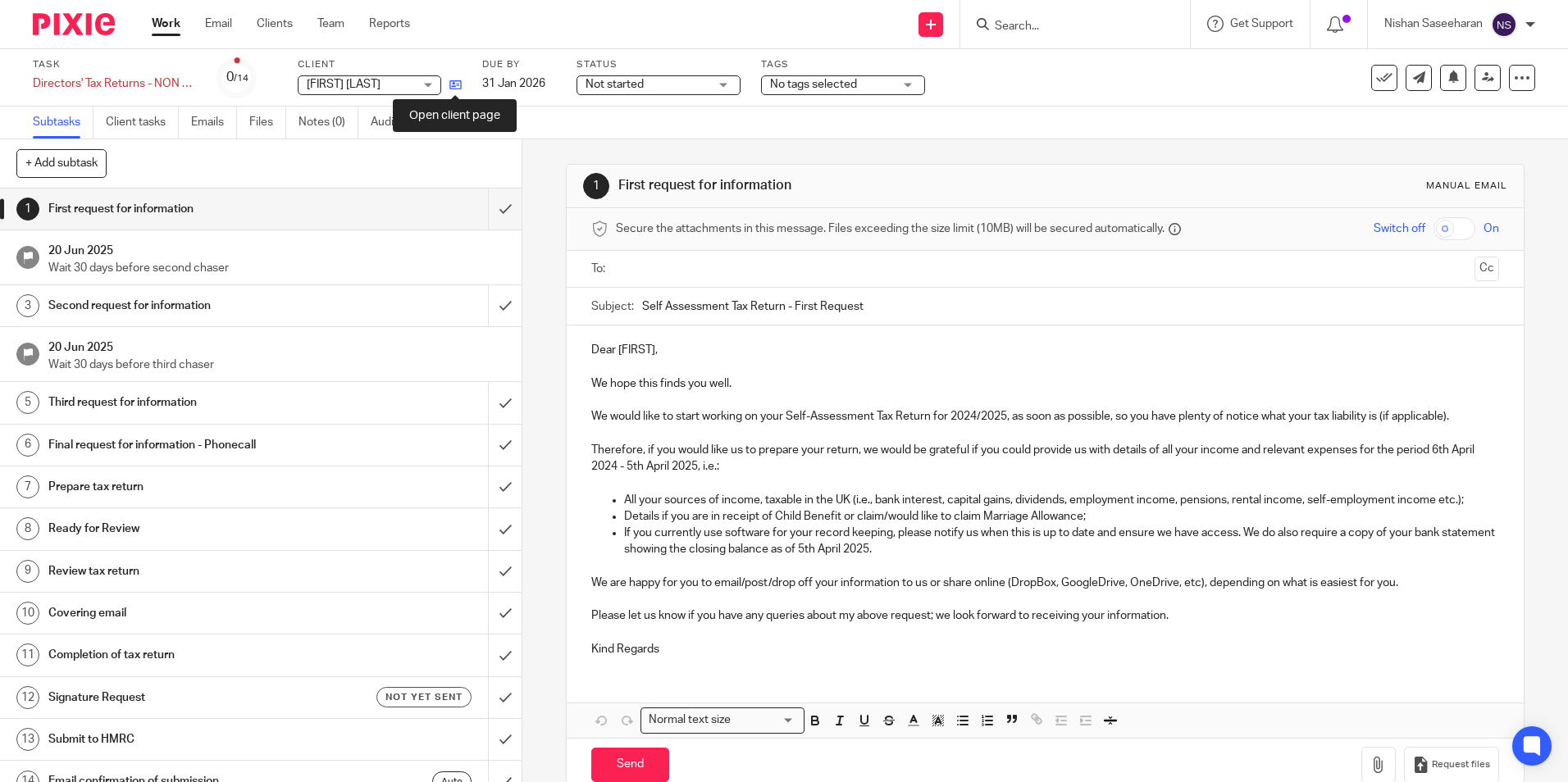 click at bounding box center (455, 84) 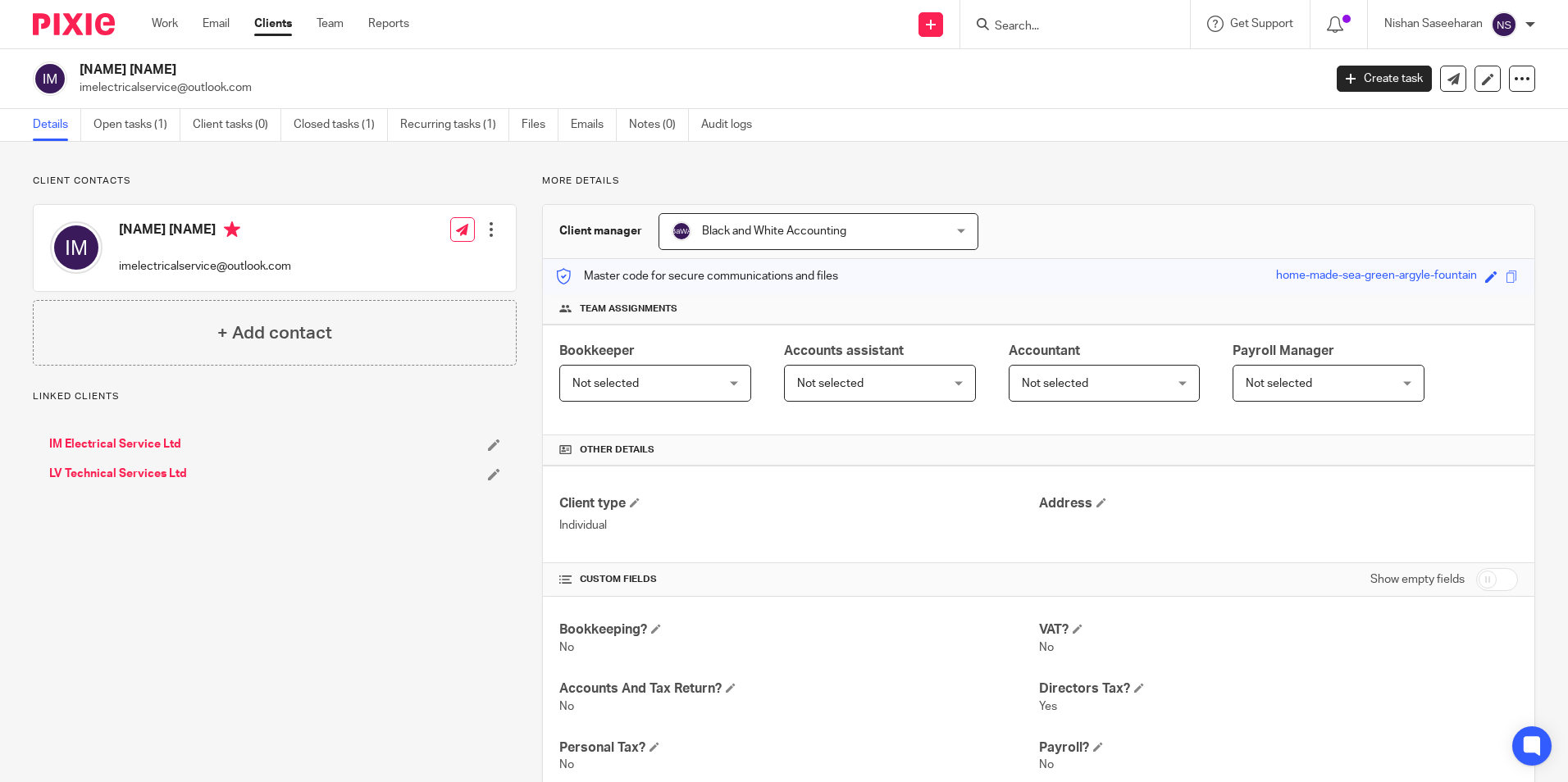 scroll, scrollTop: 0, scrollLeft: 0, axis: both 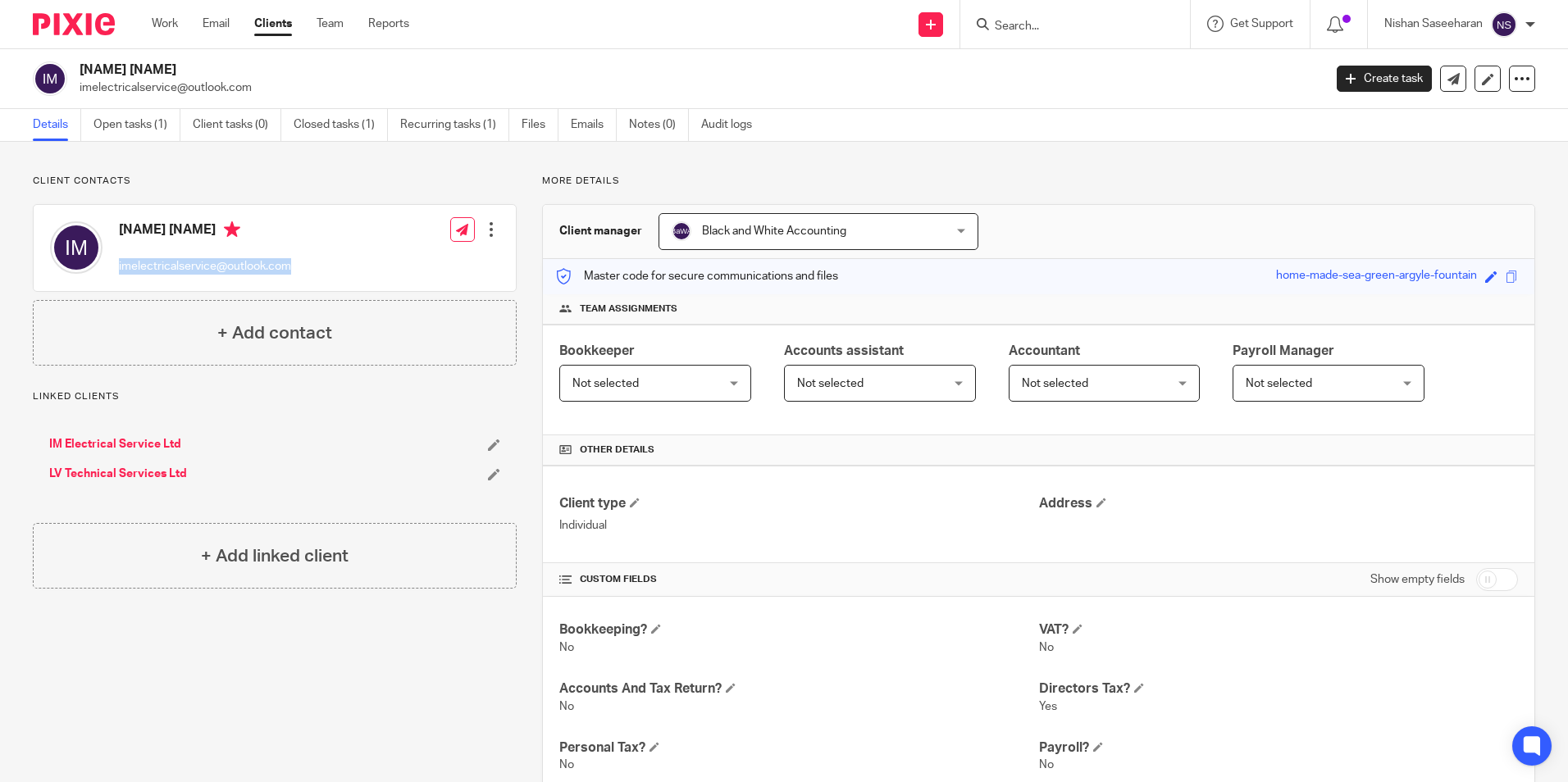 drag, startPoint x: 285, startPoint y: 271, endPoint x: 117, endPoint y: 252, distance: 169.07099 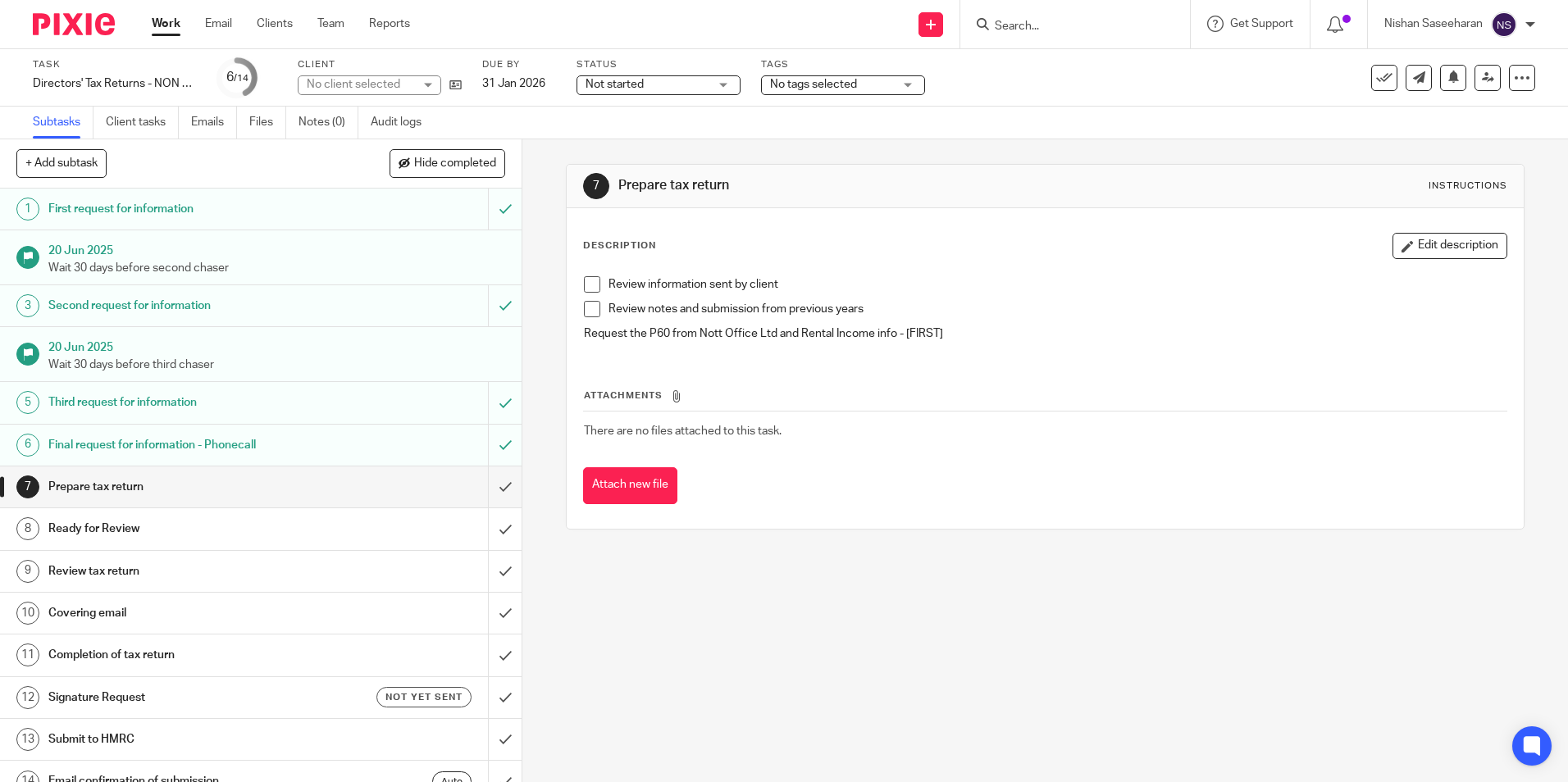 scroll, scrollTop: 0, scrollLeft: 0, axis: both 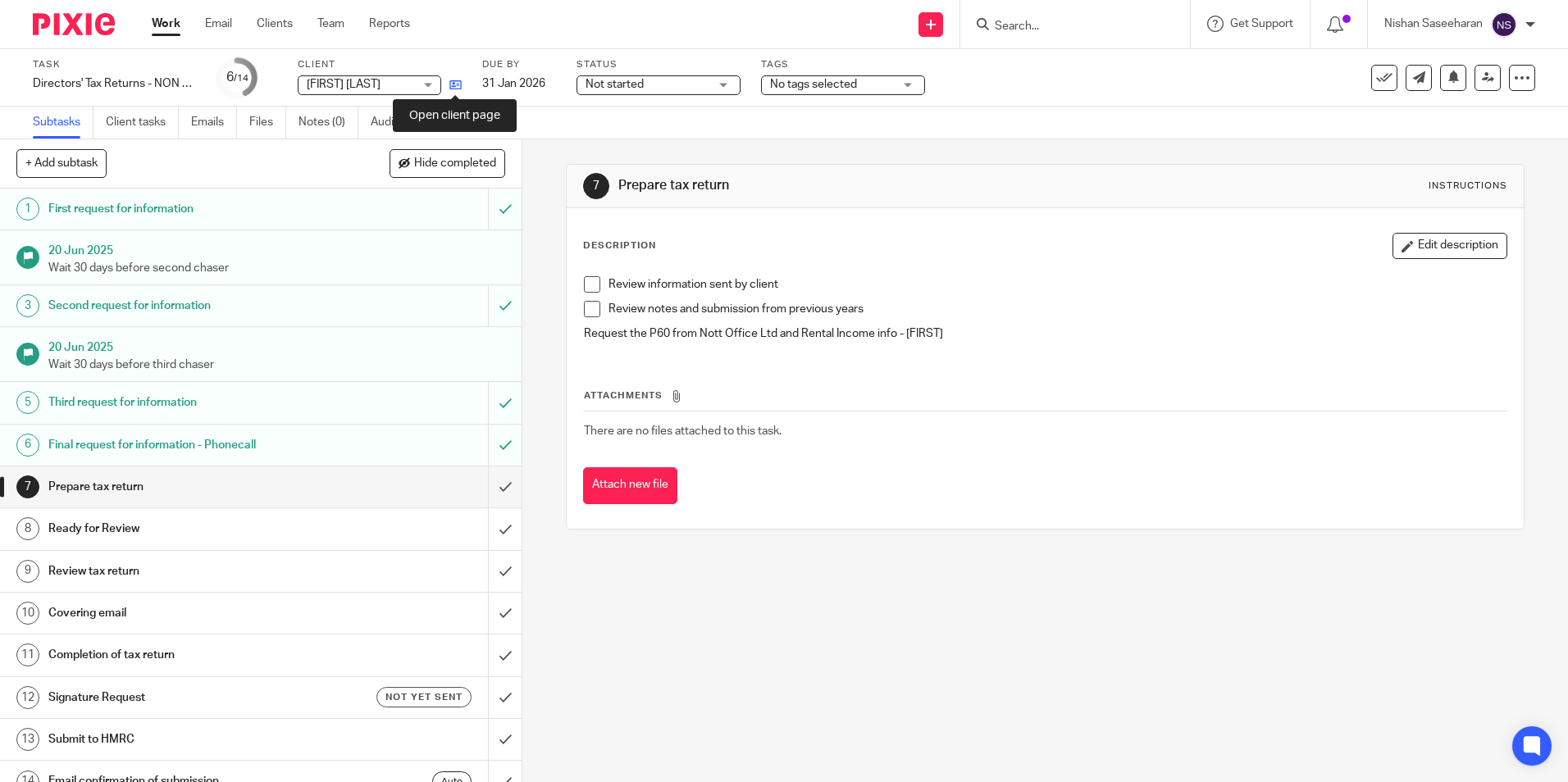 click at bounding box center [455, 84] 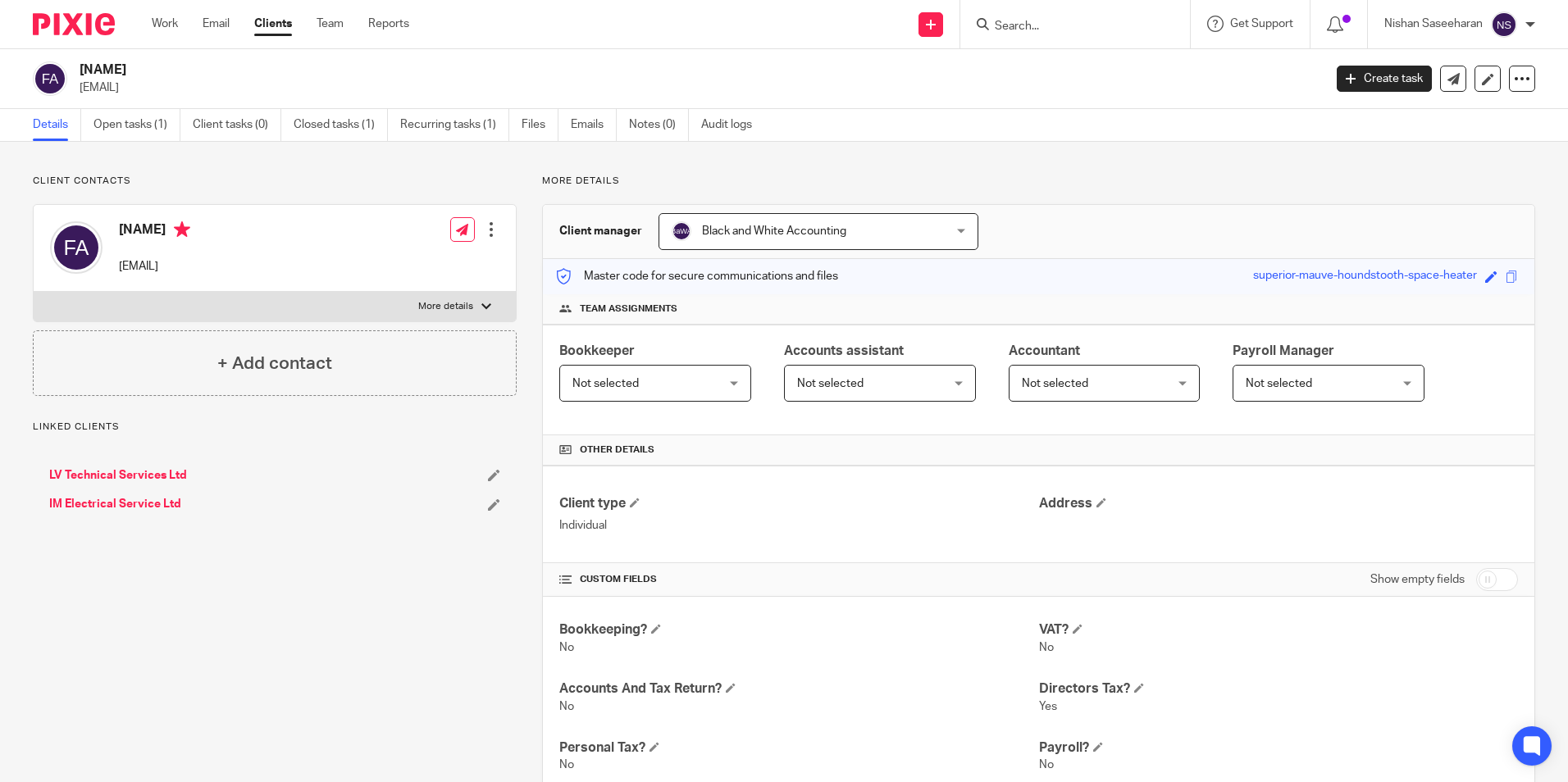 scroll, scrollTop: 0, scrollLeft: 0, axis: both 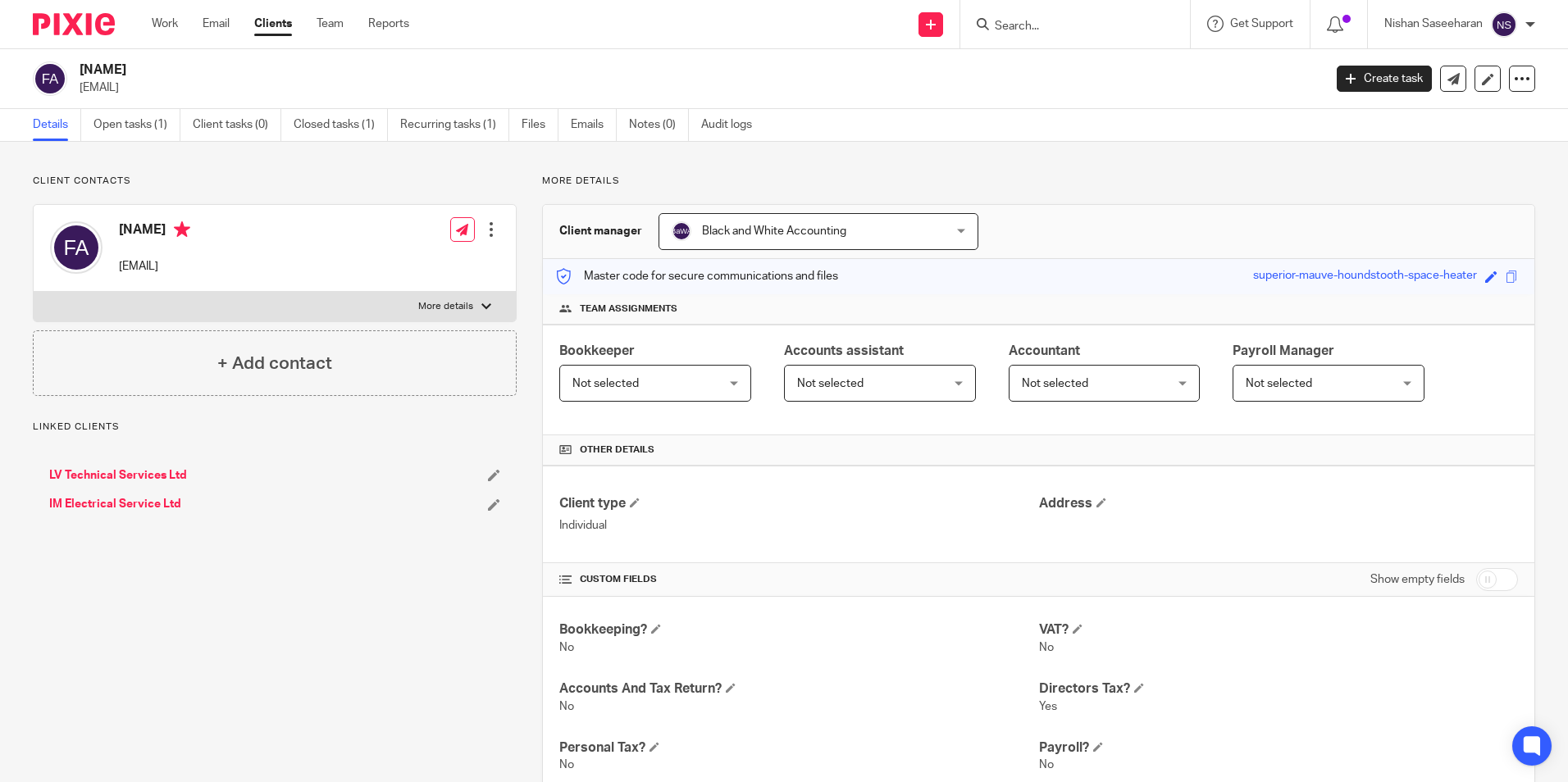 drag, startPoint x: 222, startPoint y: 266, endPoint x: 117, endPoint y: 268, distance: 105.01905 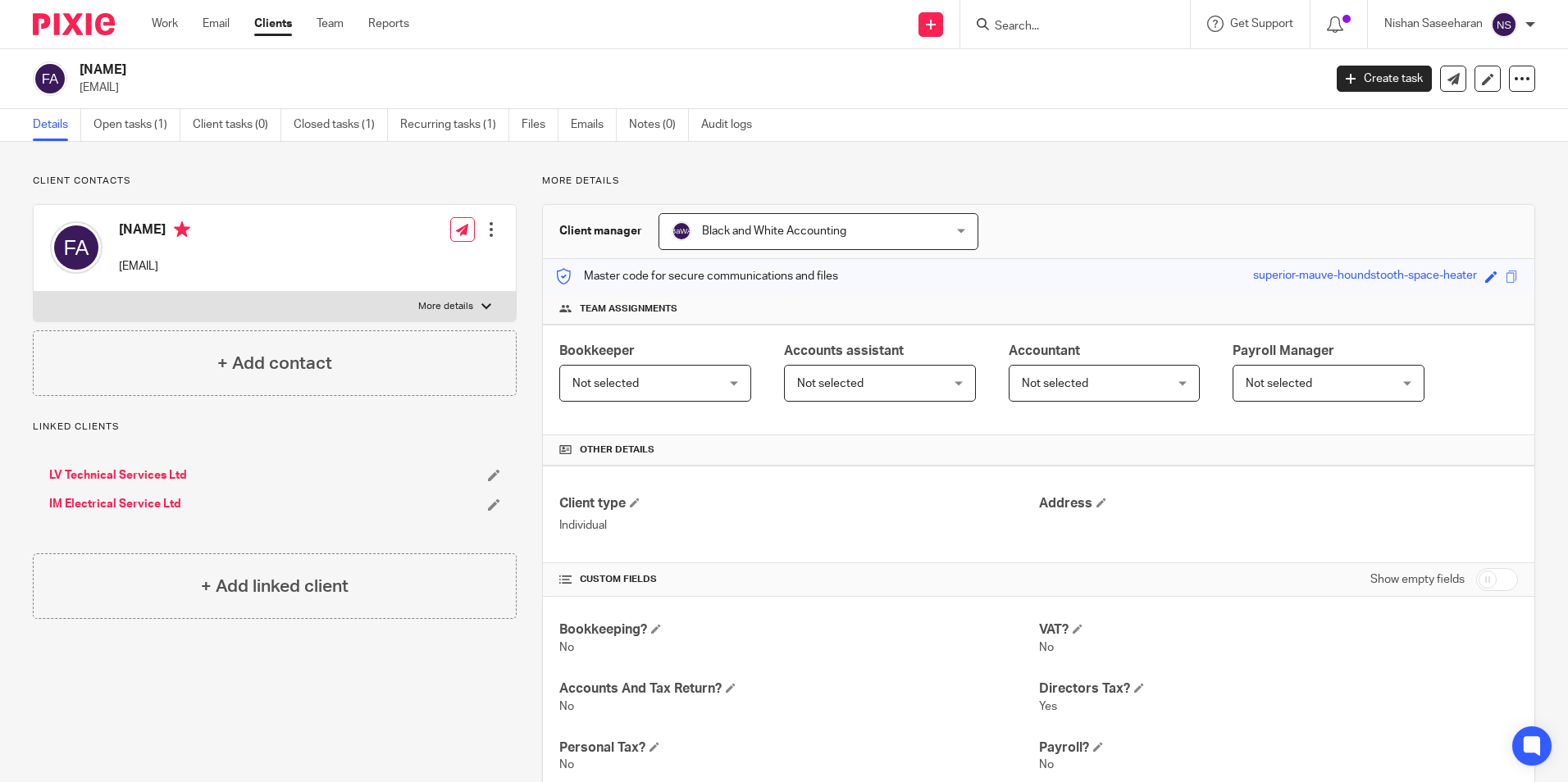 copy on "[EMAIL]" 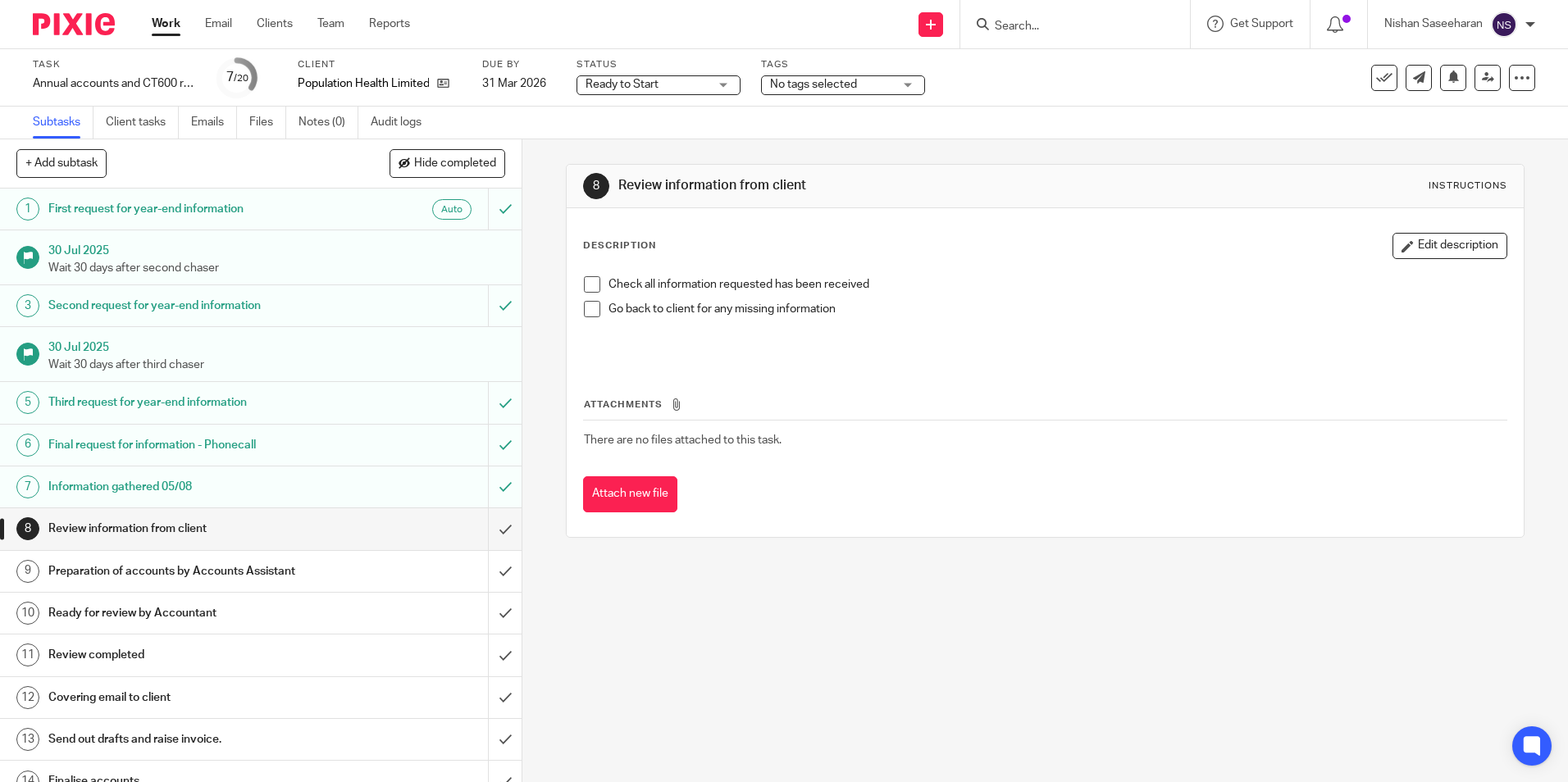 scroll, scrollTop: 0, scrollLeft: 0, axis: both 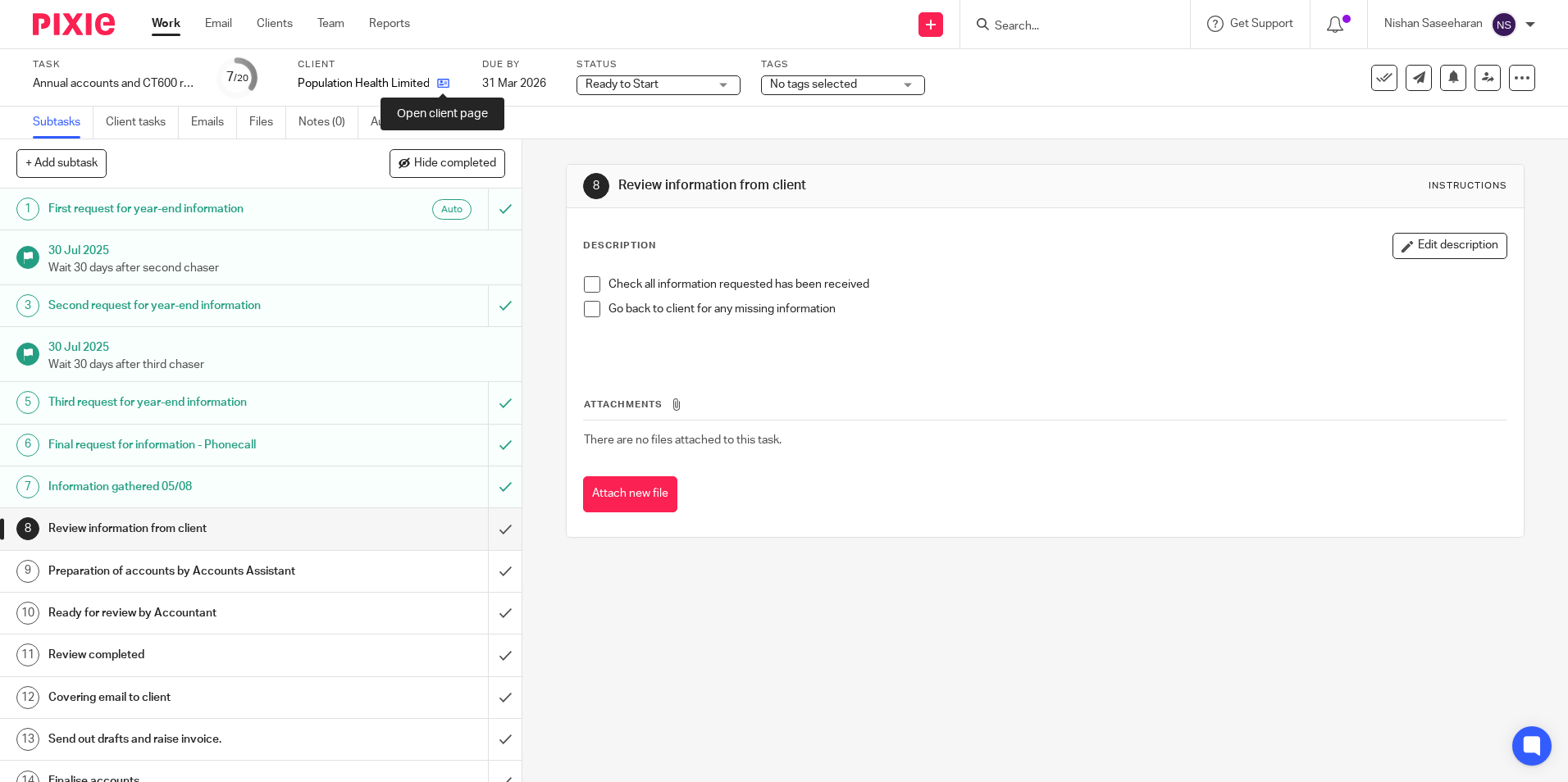 click at bounding box center (443, 83) 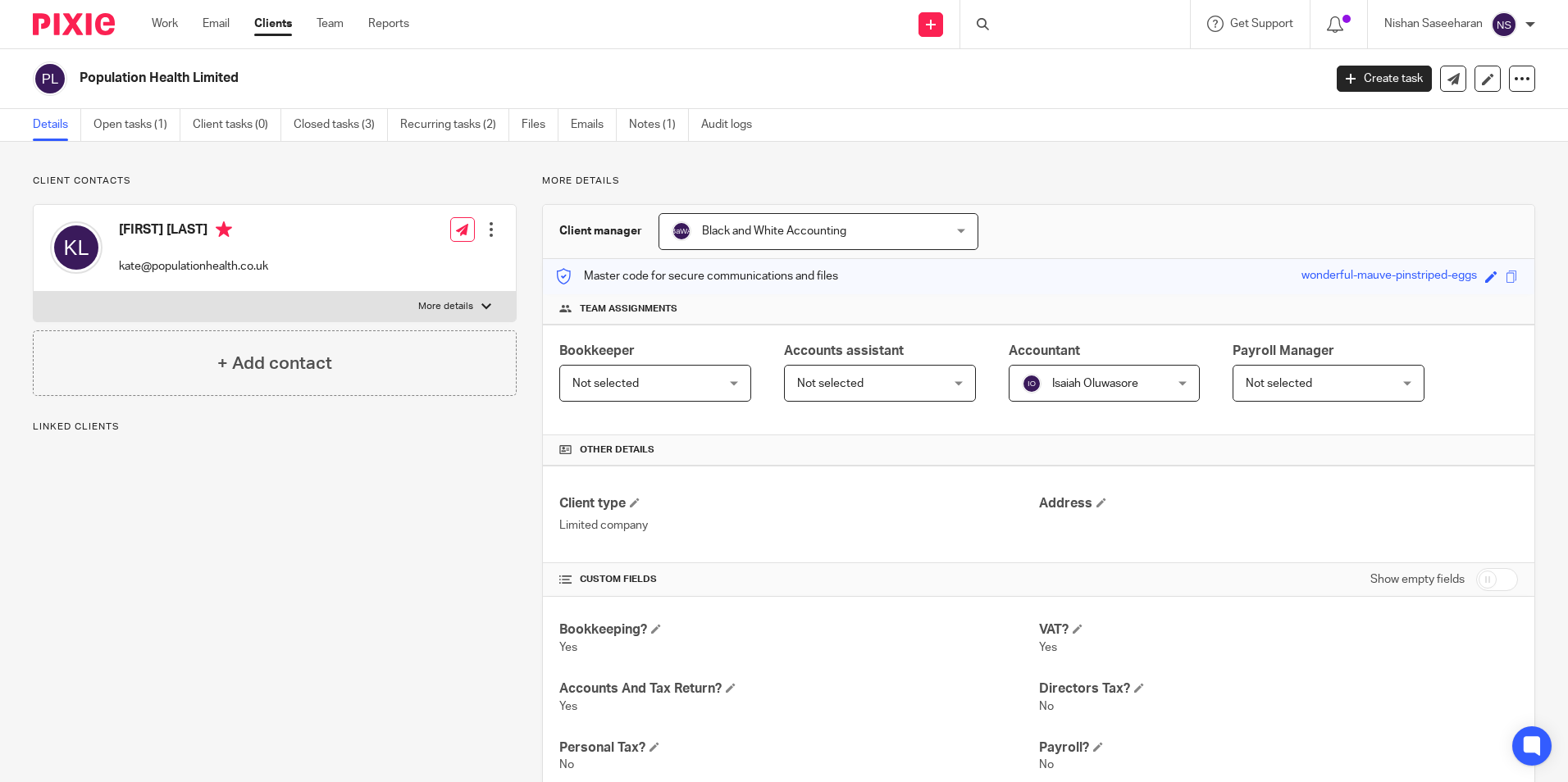 scroll, scrollTop: 0, scrollLeft: 0, axis: both 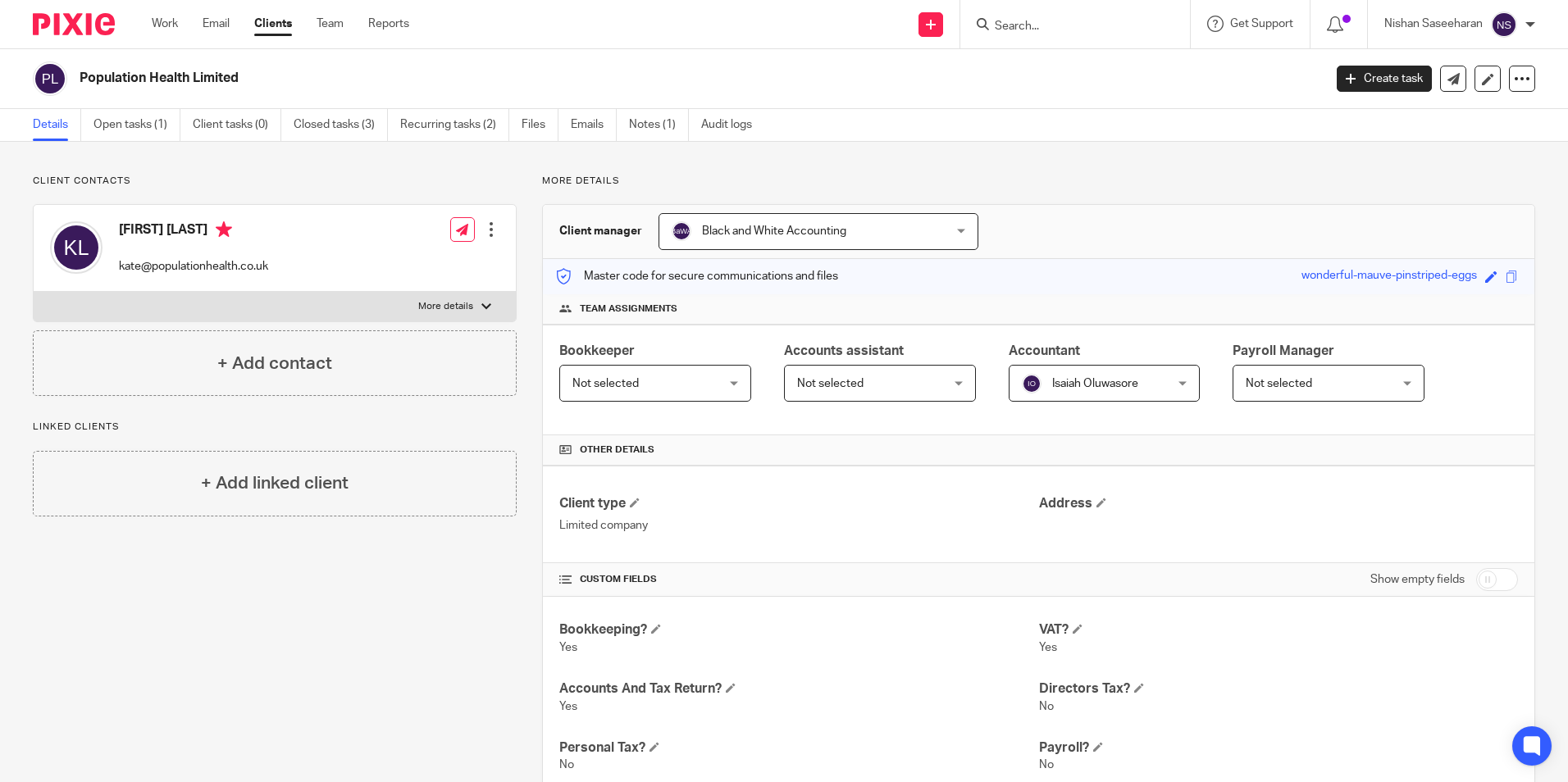 drag, startPoint x: 84, startPoint y: 73, endPoint x: 244, endPoint y: 81, distance: 160.19988 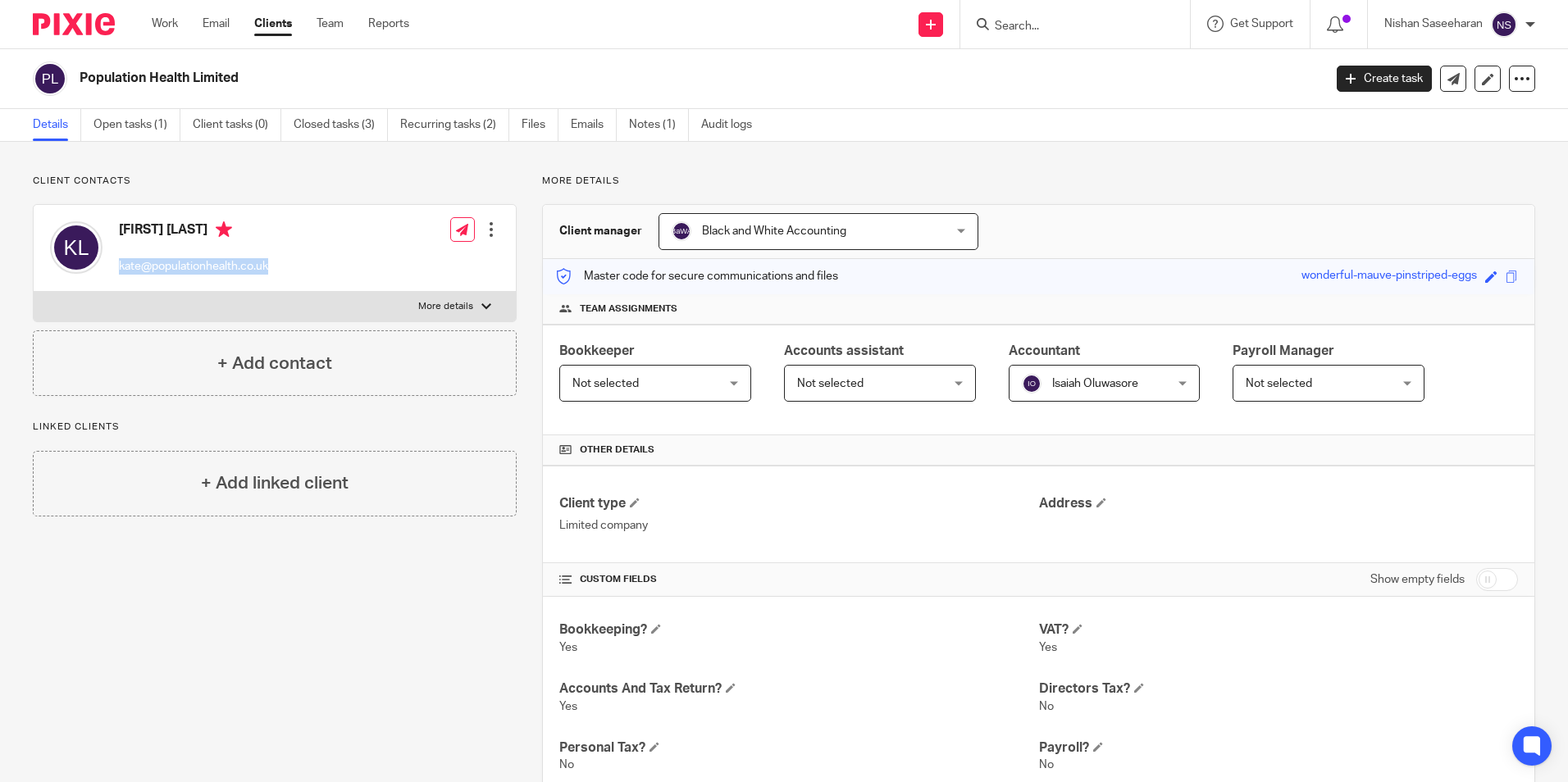 drag, startPoint x: 246, startPoint y: 273, endPoint x: 121, endPoint y: 262, distance: 125.4831 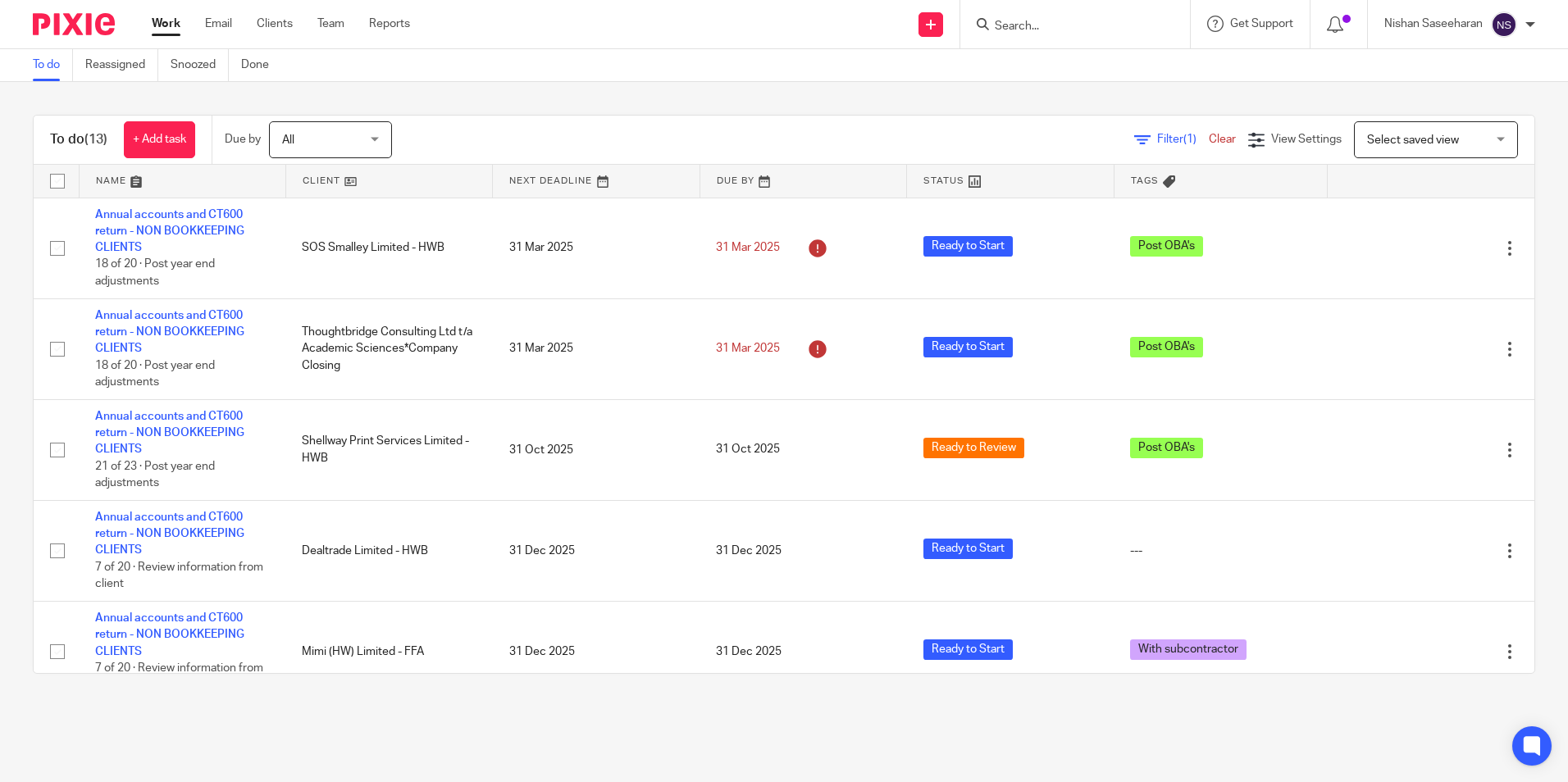 scroll, scrollTop: 0, scrollLeft: 0, axis: both 